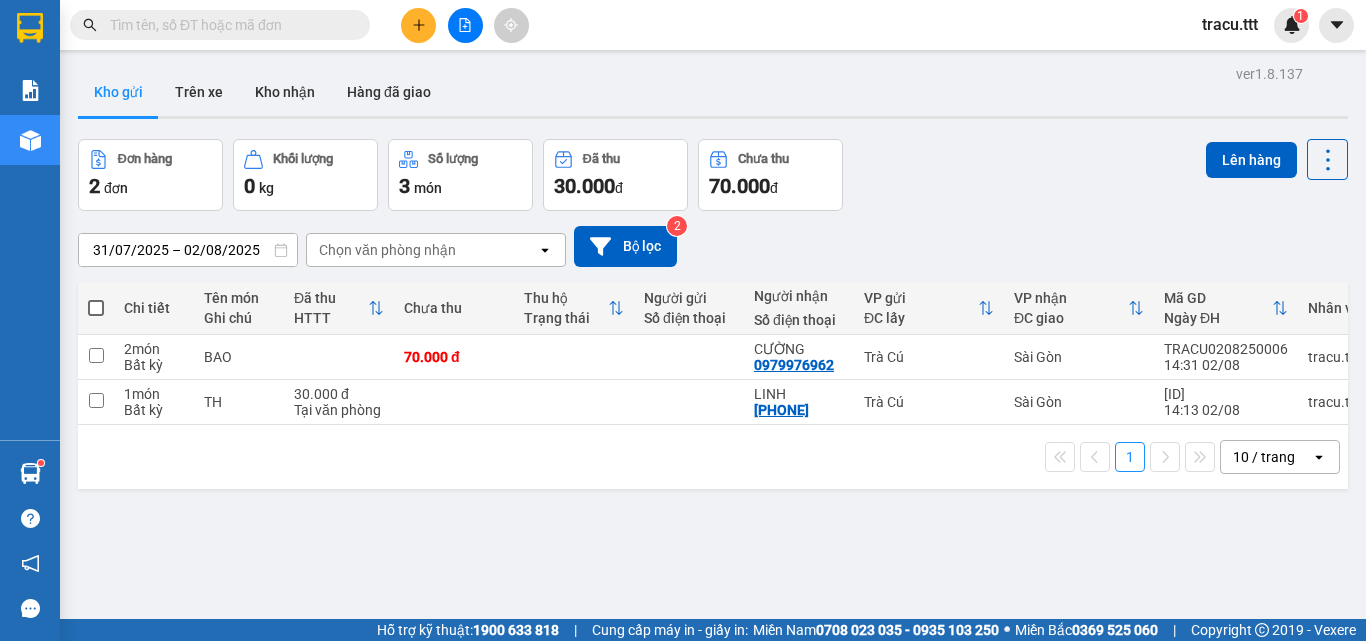 scroll, scrollTop: 0, scrollLeft: 0, axis: both 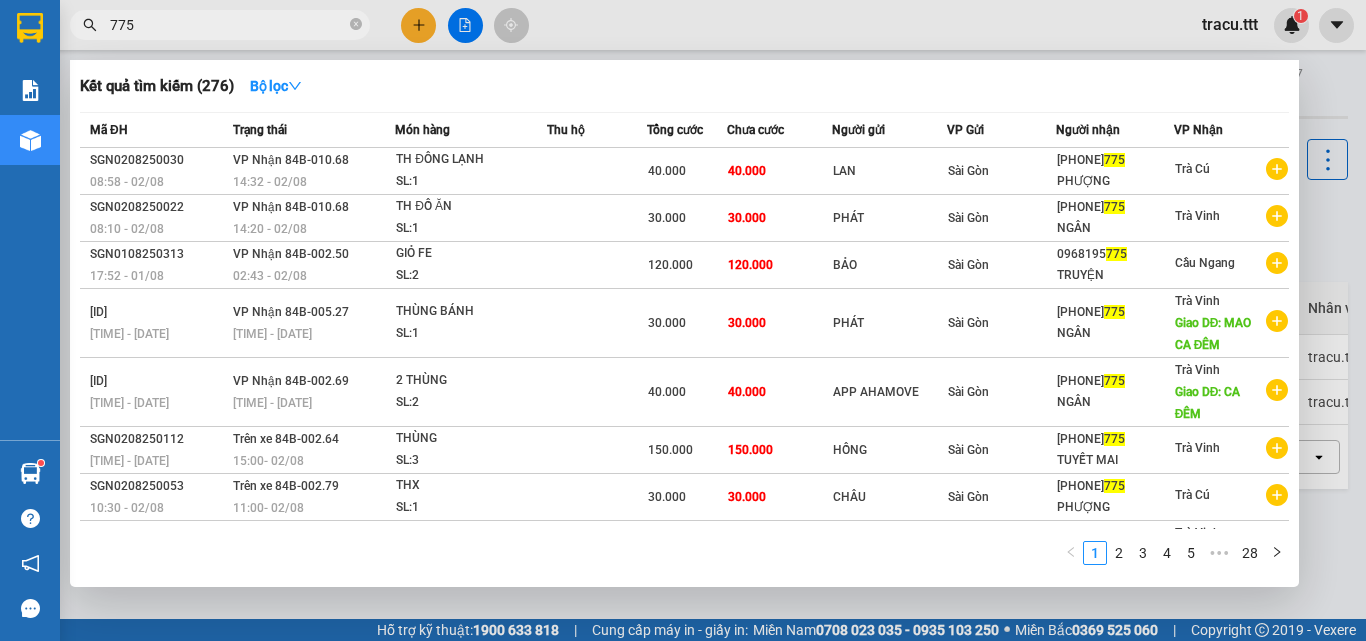 type on "775" 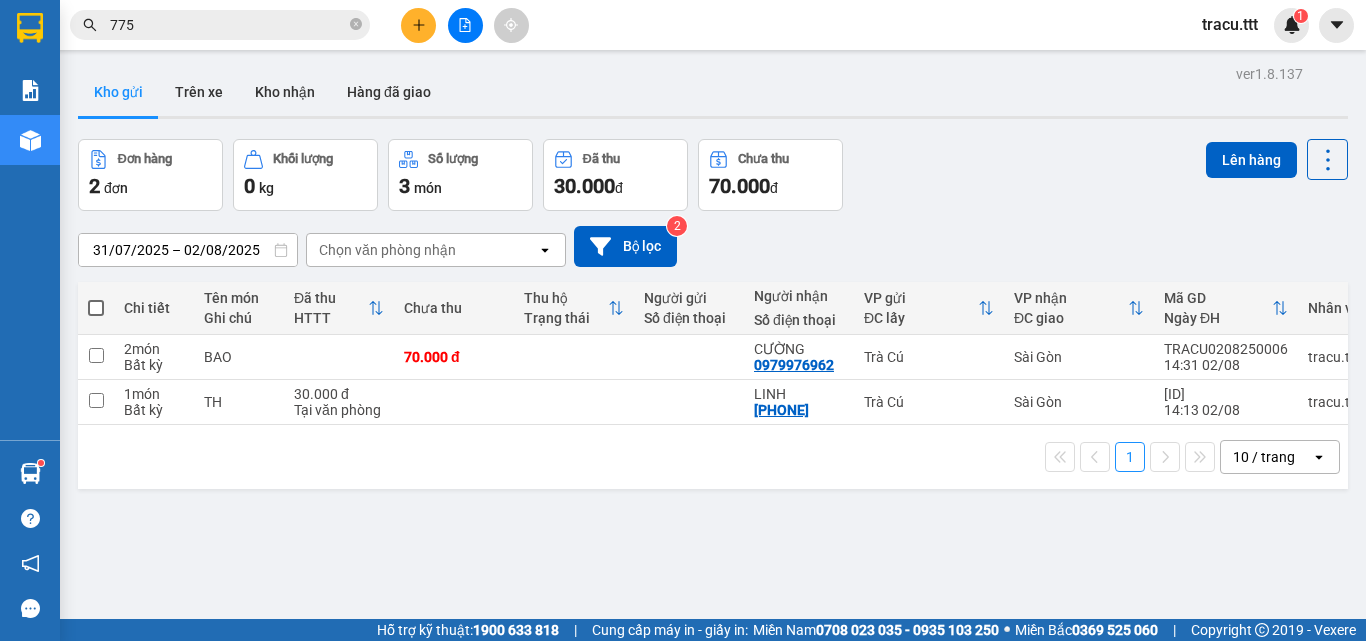 click at bounding box center [96, 308] 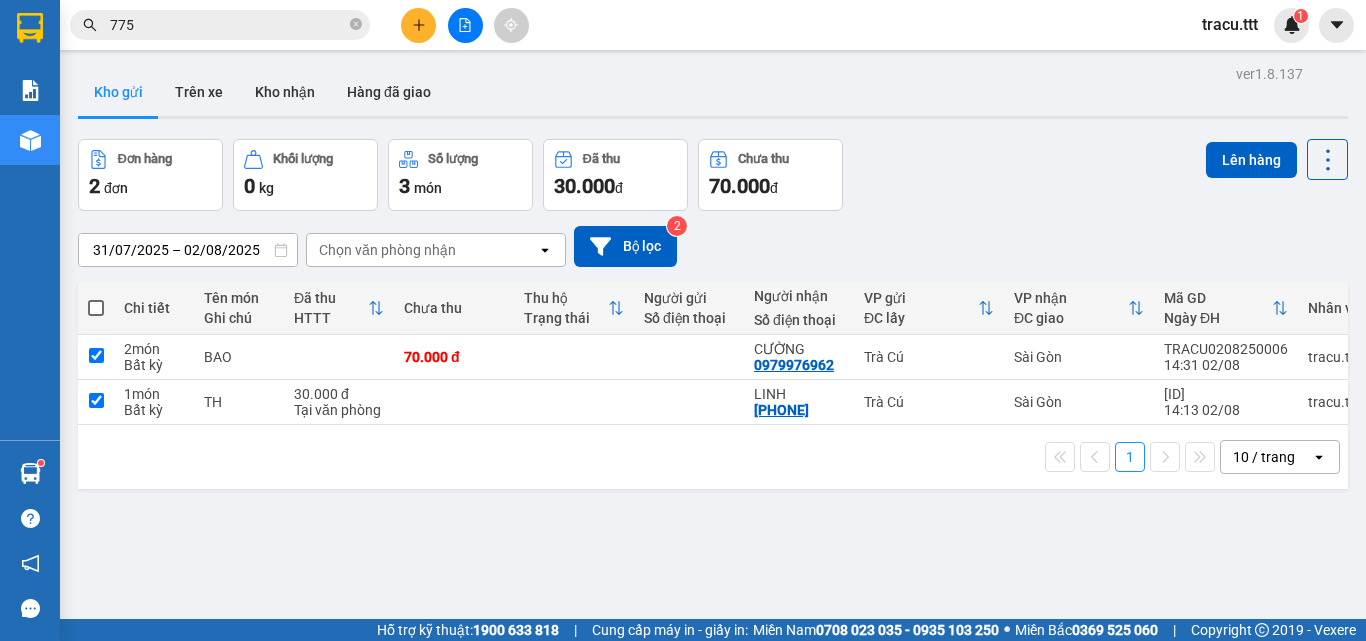 checkbox on "true" 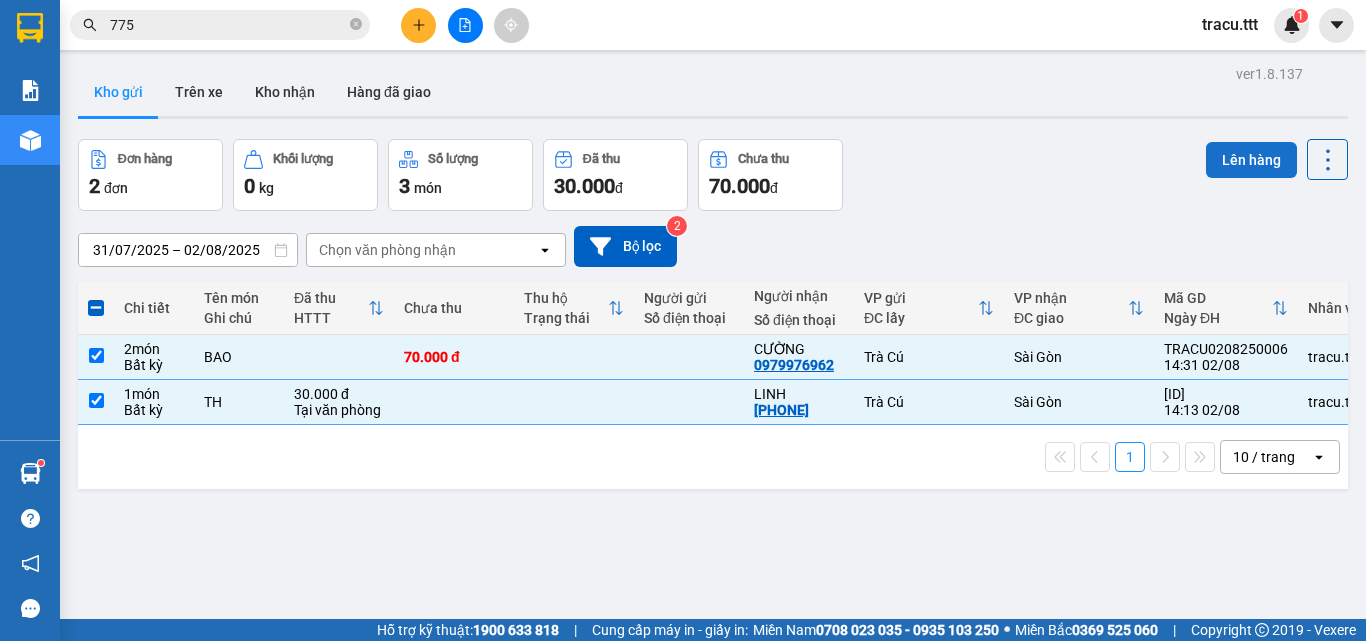click on "Lên hàng" at bounding box center [1251, 160] 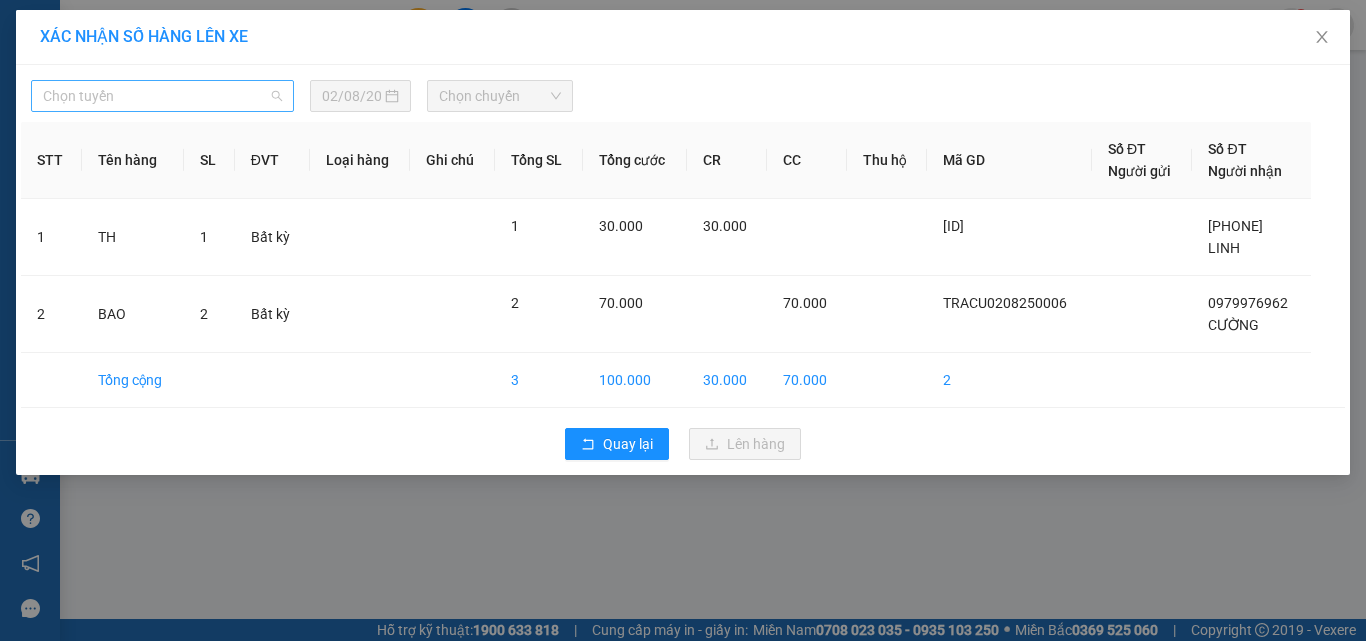 click on "Chọn tuyến" at bounding box center (162, 96) 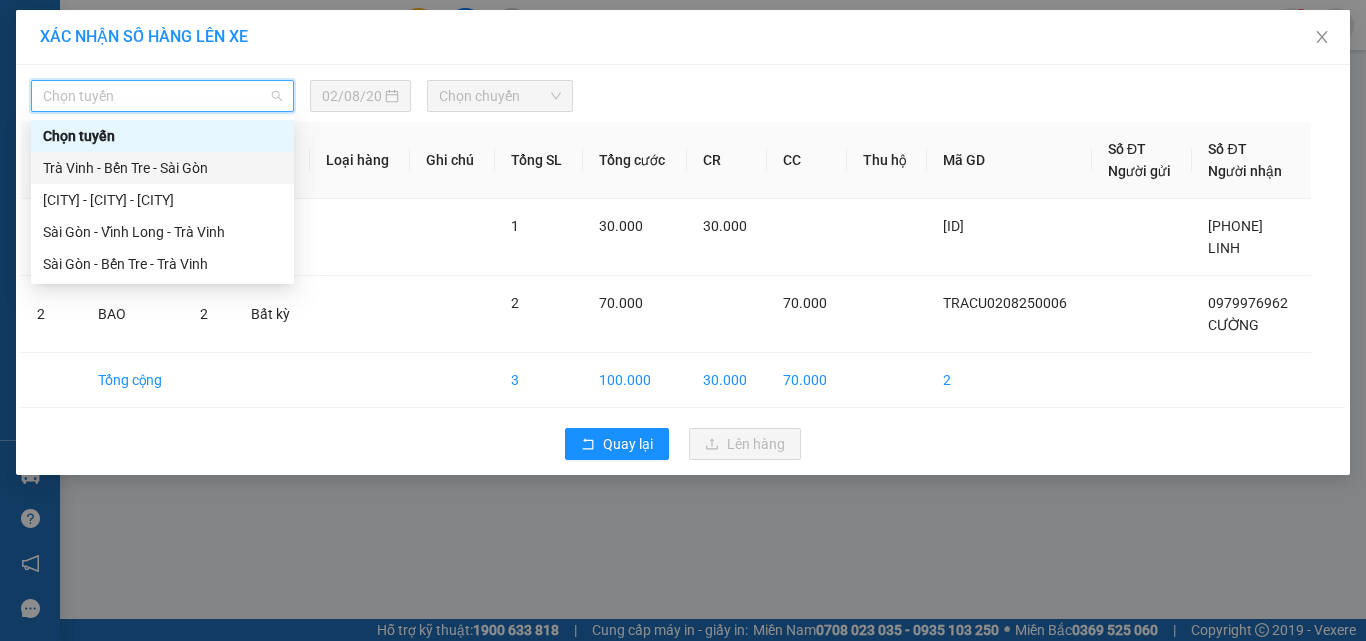 click on "Trà Vinh - Bến Tre - Sài Gòn" at bounding box center (162, 168) 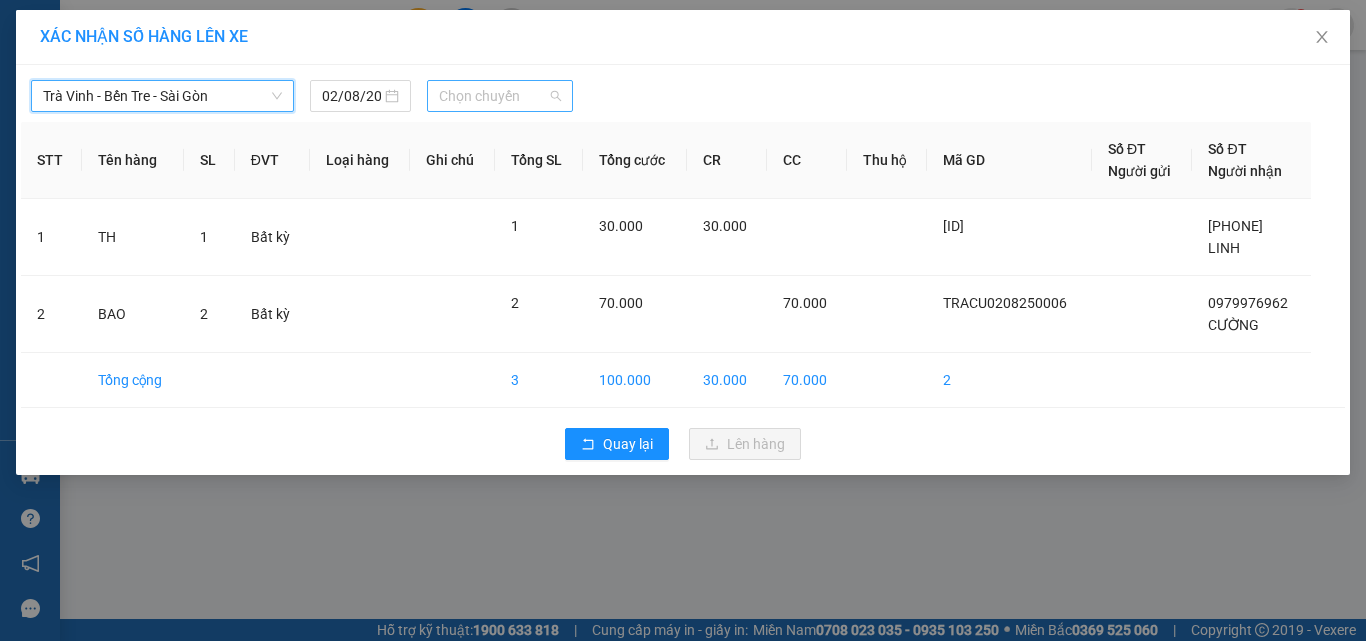 click on "Chọn chuyến" at bounding box center (500, 96) 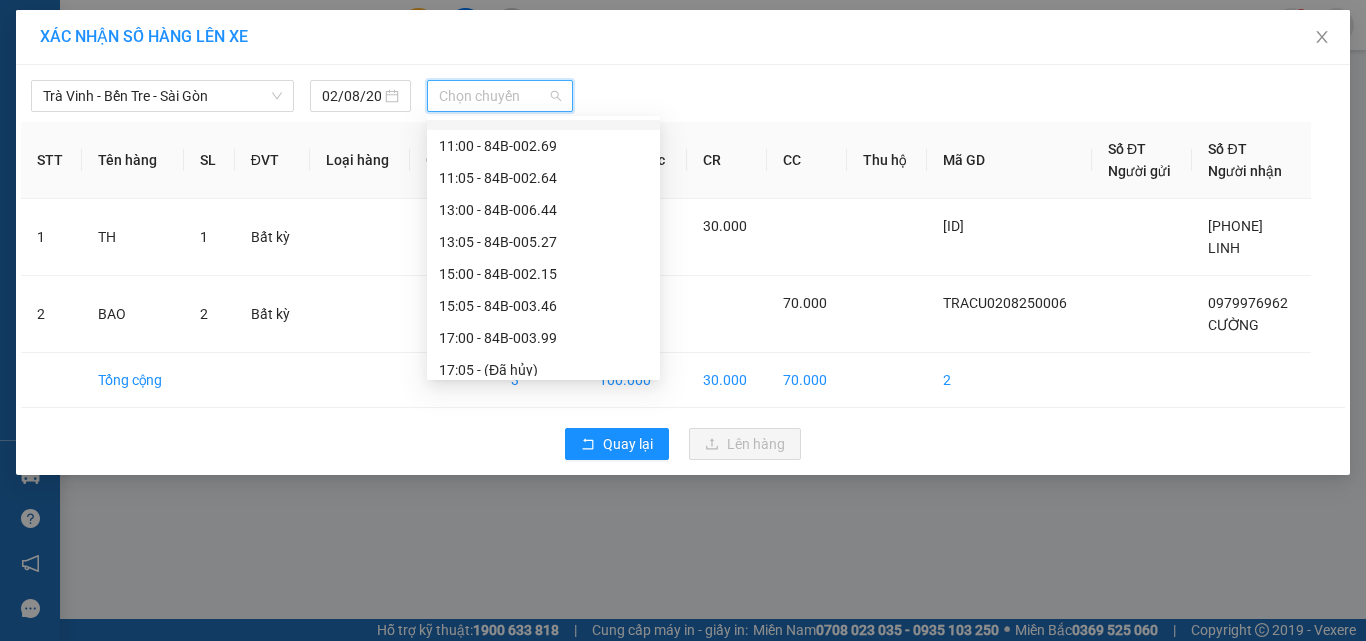 scroll, scrollTop: 500, scrollLeft: 0, axis: vertical 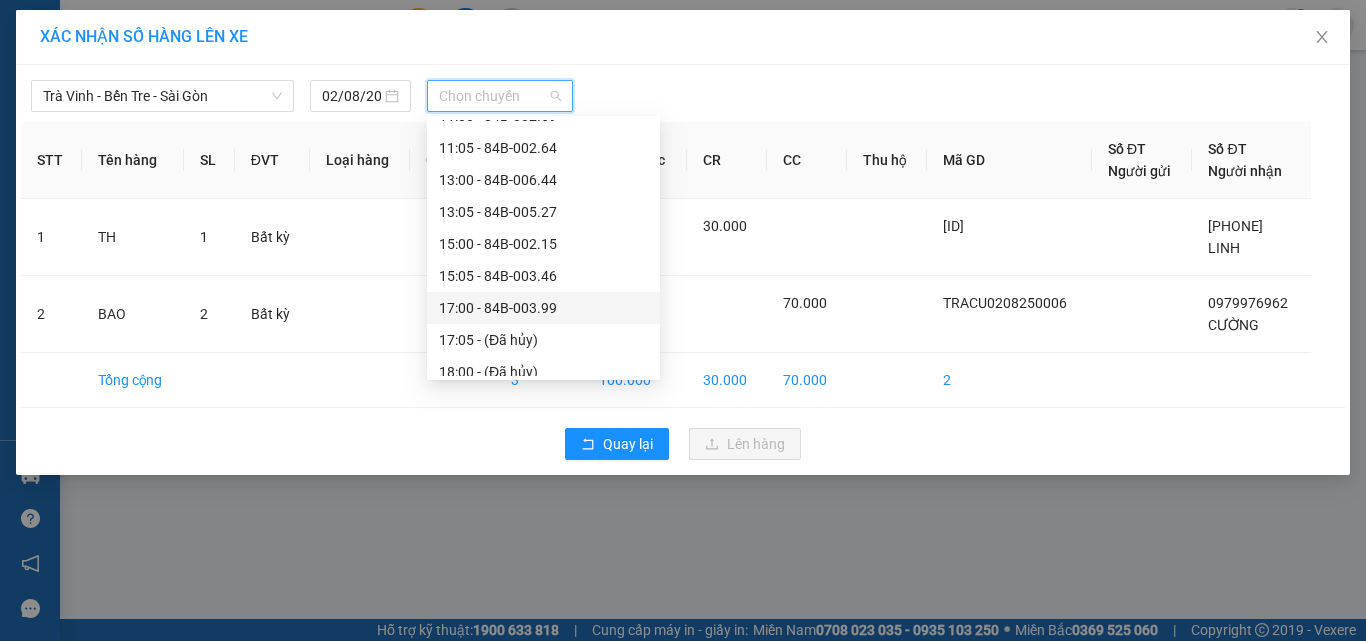click on "17:00     - 84B-003.99" at bounding box center [543, 308] 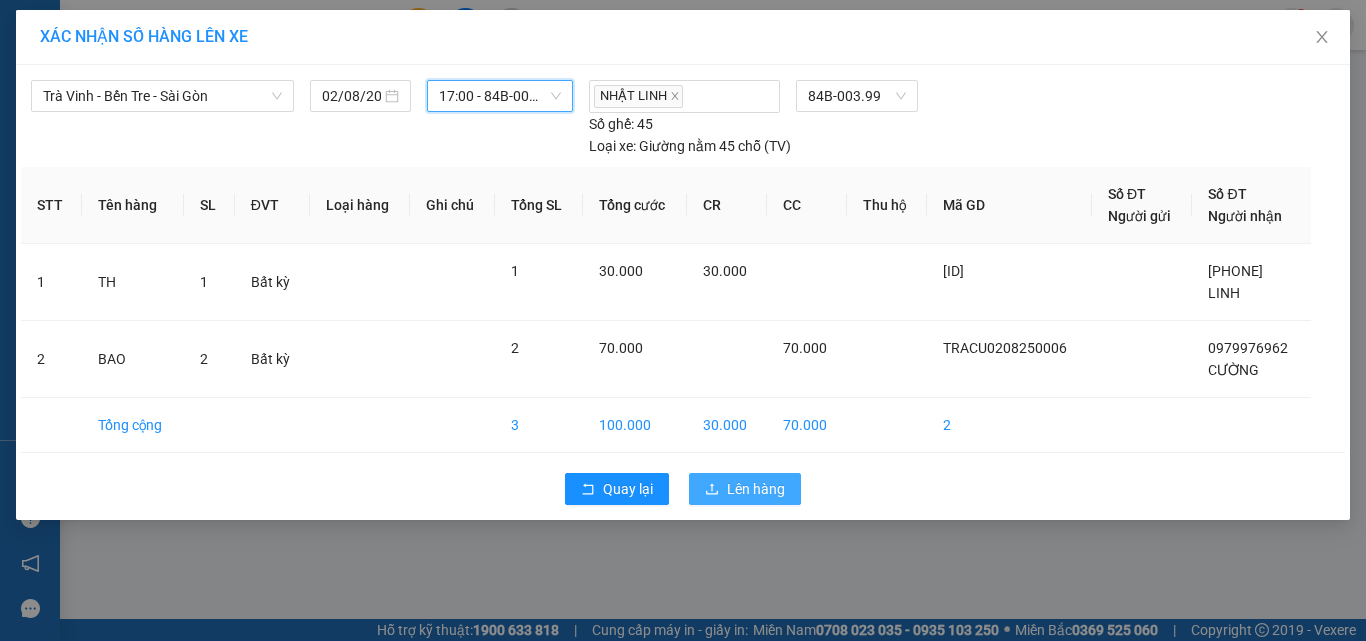 click on "Lên hàng" at bounding box center [745, 489] 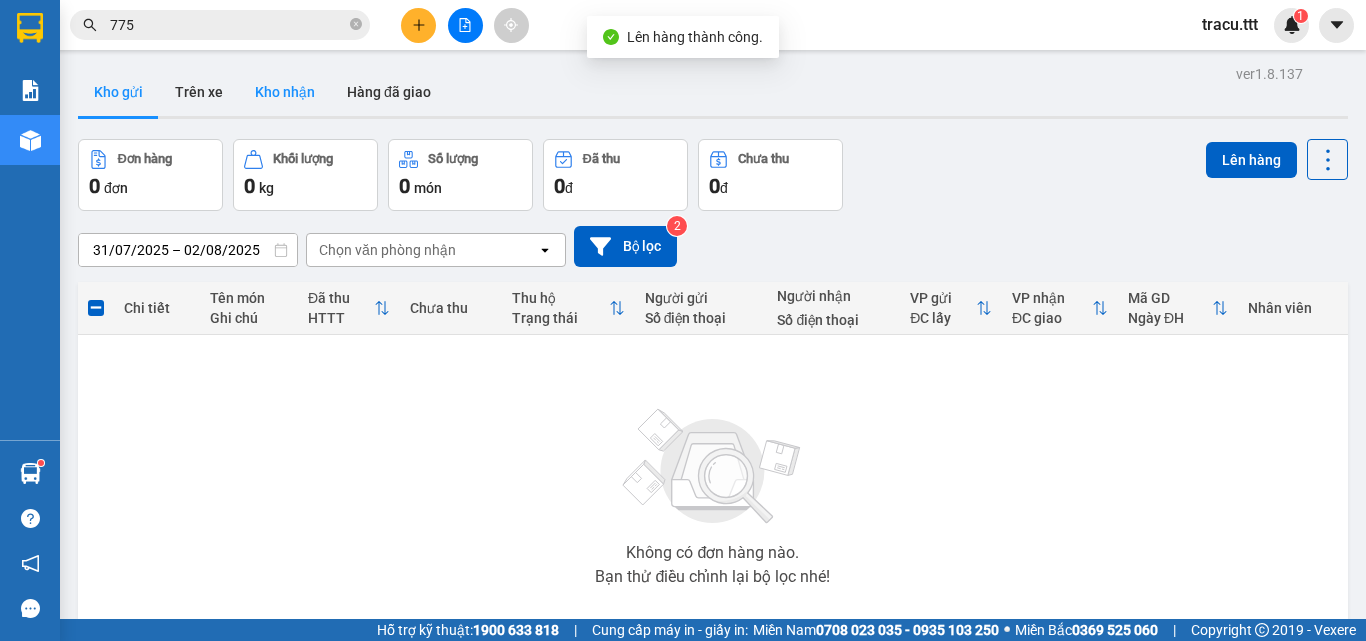 click on "Kho nhận" at bounding box center (285, 92) 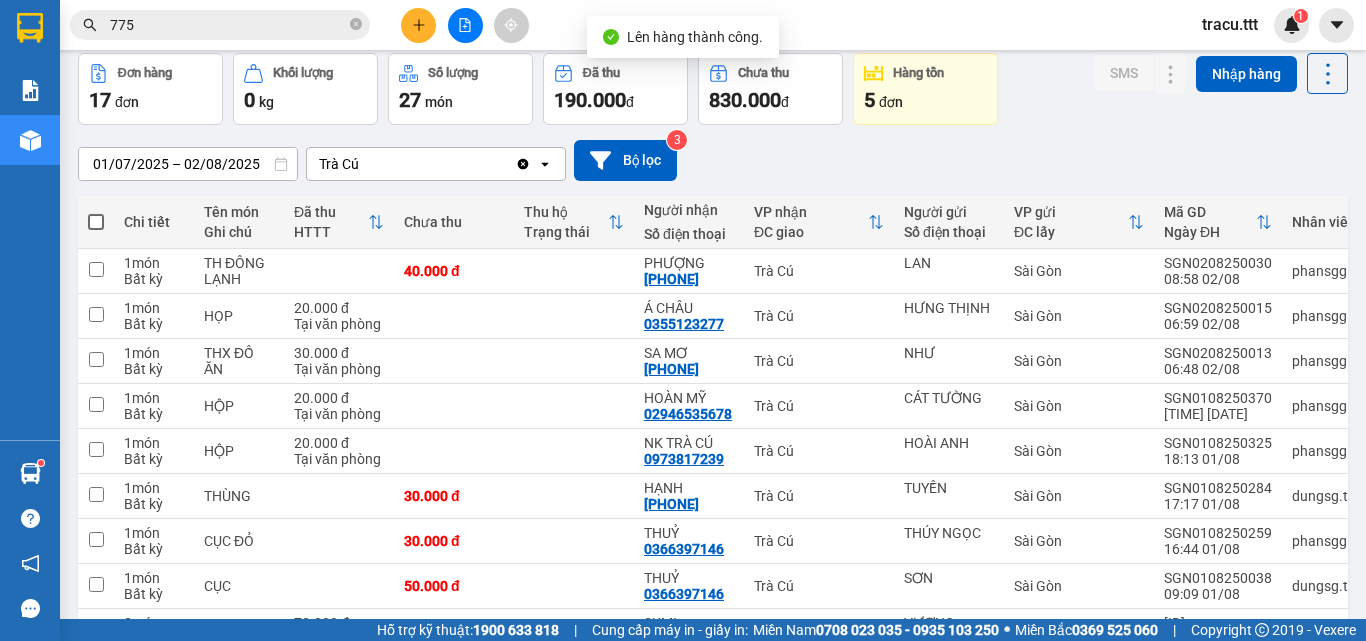 scroll, scrollTop: 200, scrollLeft: 0, axis: vertical 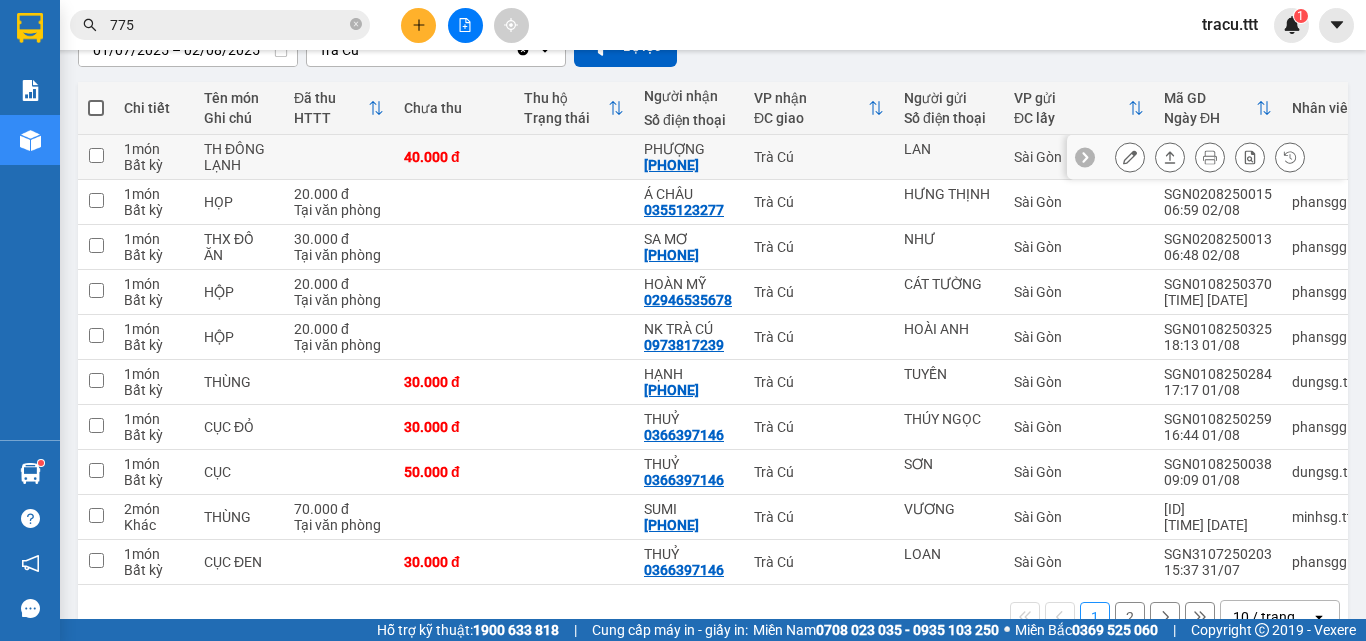click 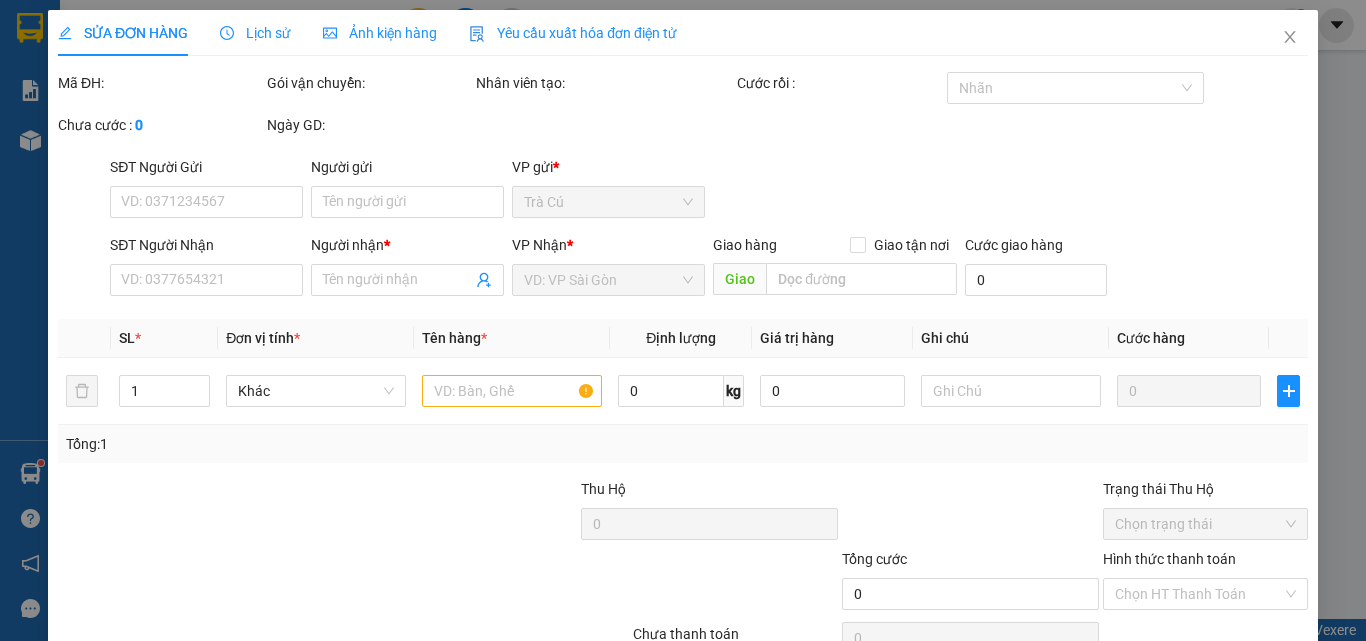 type on "LAN" 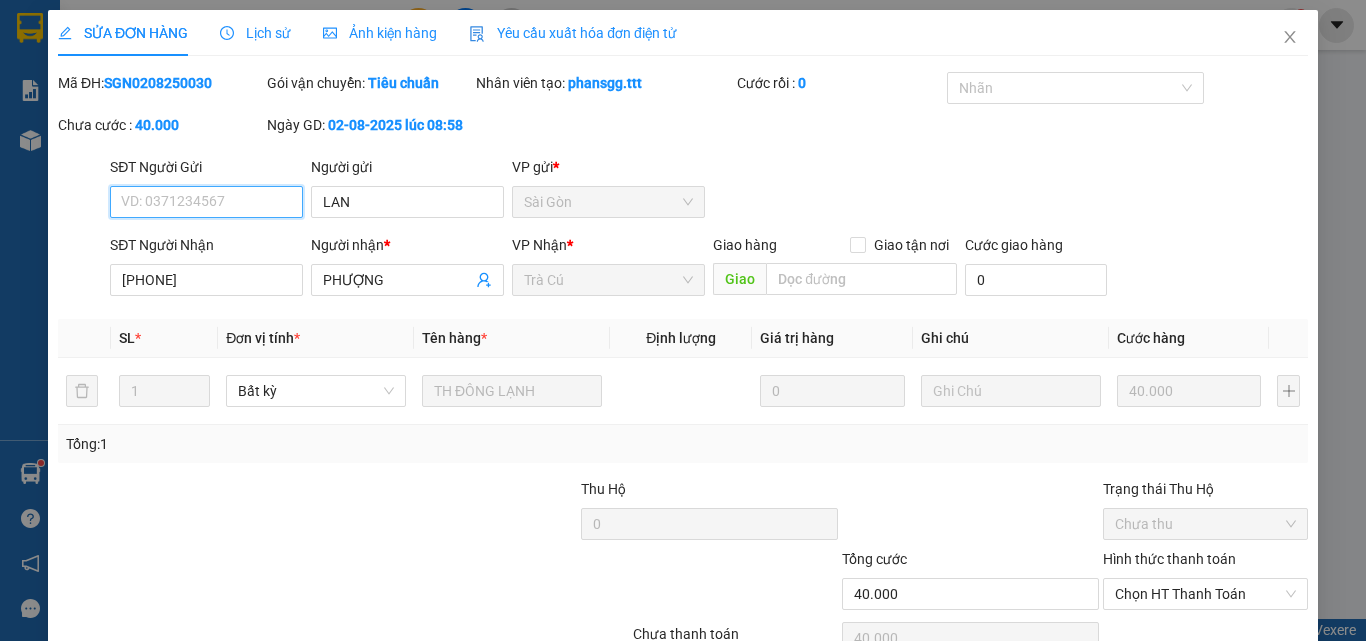 scroll, scrollTop: 0, scrollLeft: 0, axis: both 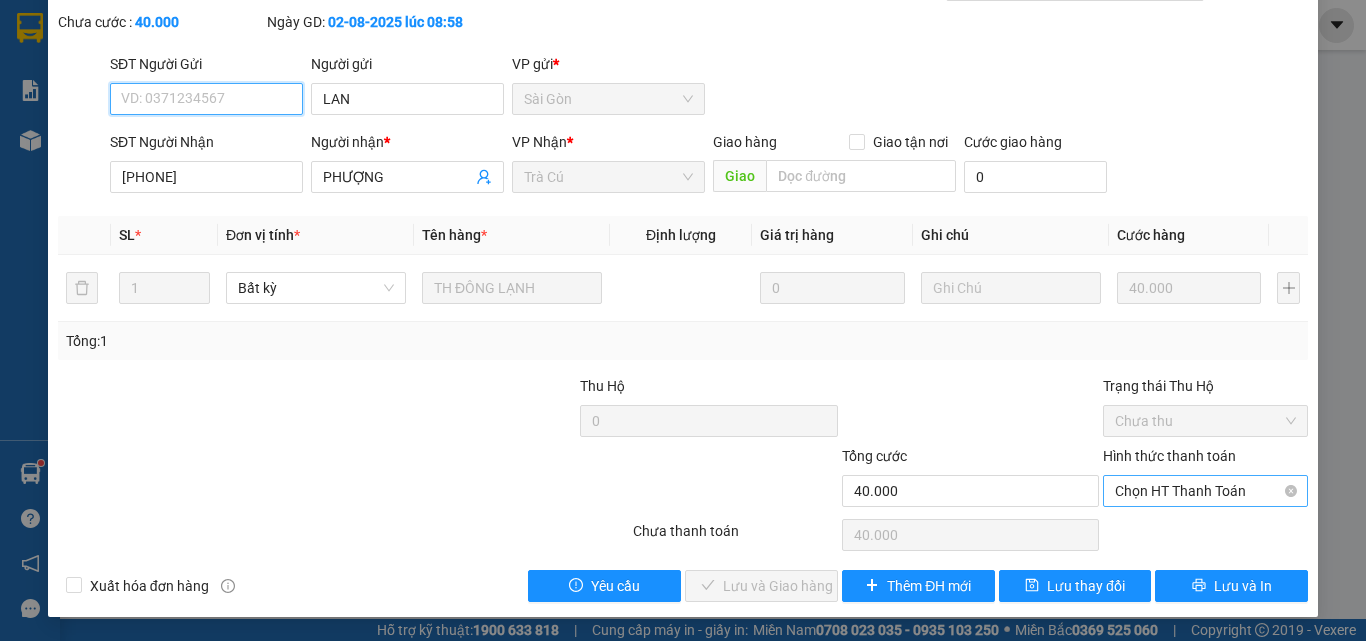 click on "Chọn HT Thanh Toán" at bounding box center [1205, 491] 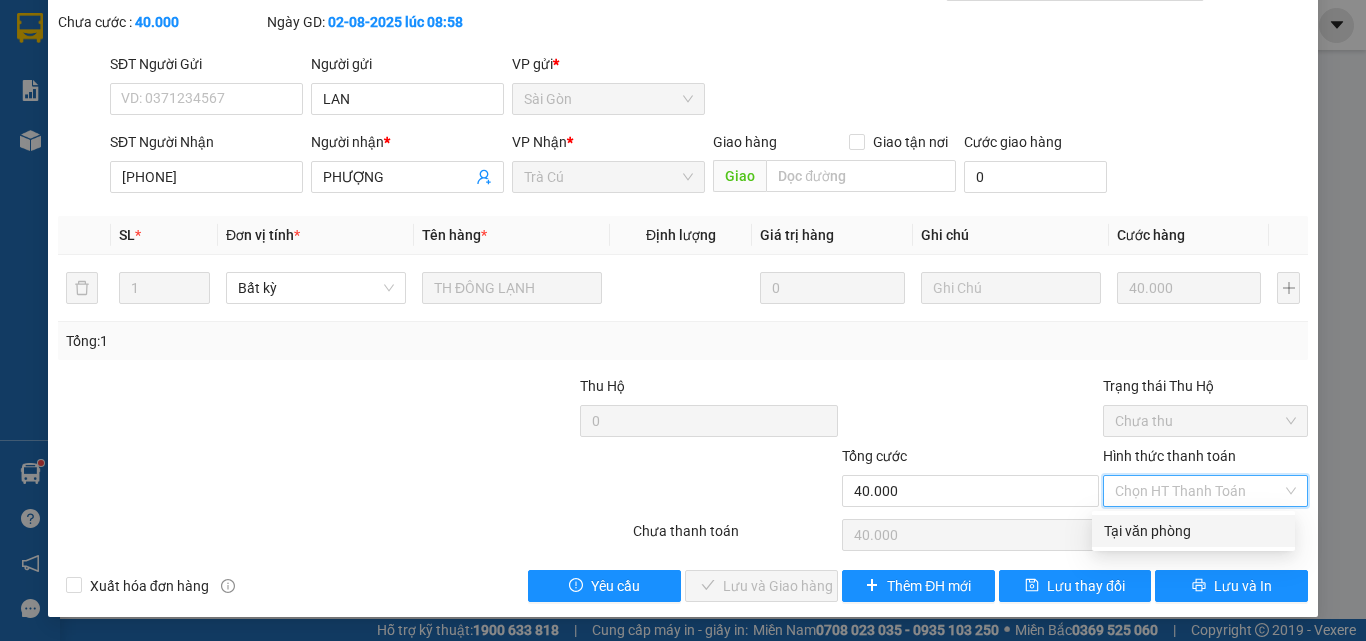 drag, startPoint x: 1164, startPoint y: 527, endPoint x: 1102, endPoint y: 543, distance: 64.03124 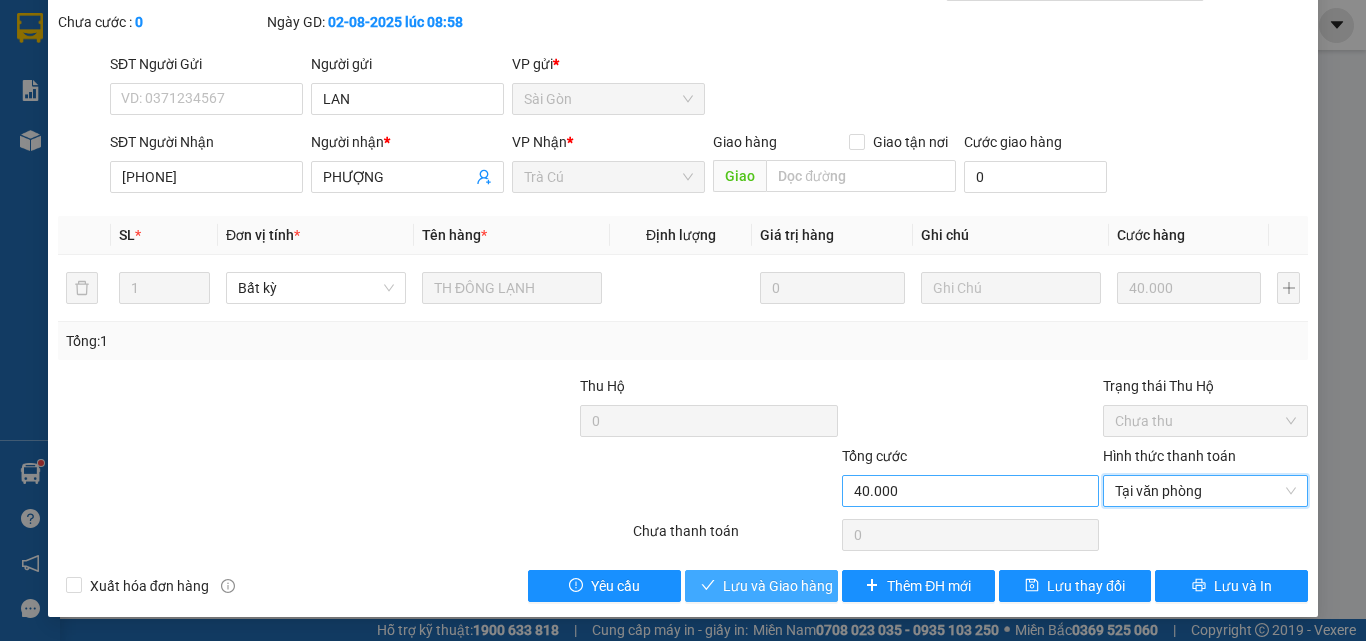 drag, startPoint x: 793, startPoint y: 579, endPoint x: 879, endPoint y: 488, distance: 125.207825 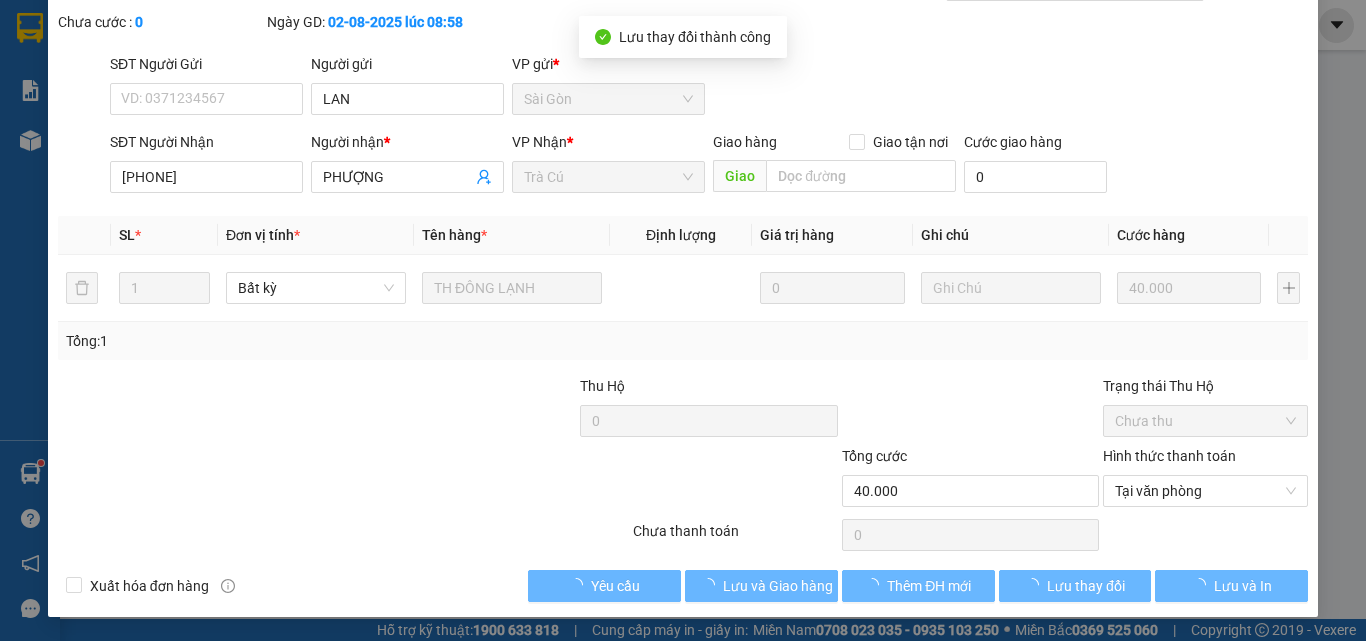 scroll, scrollTop: 0, scrollLeft: 0, axis: both 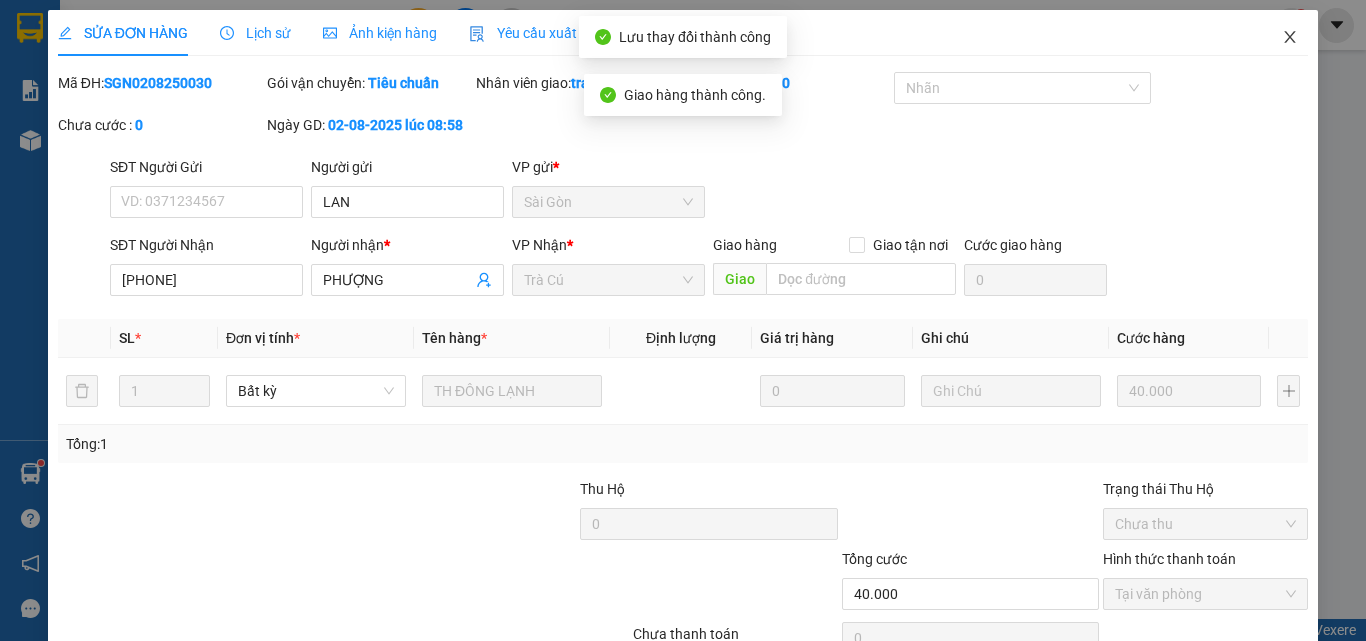 click at bounding box center (1290, 38) 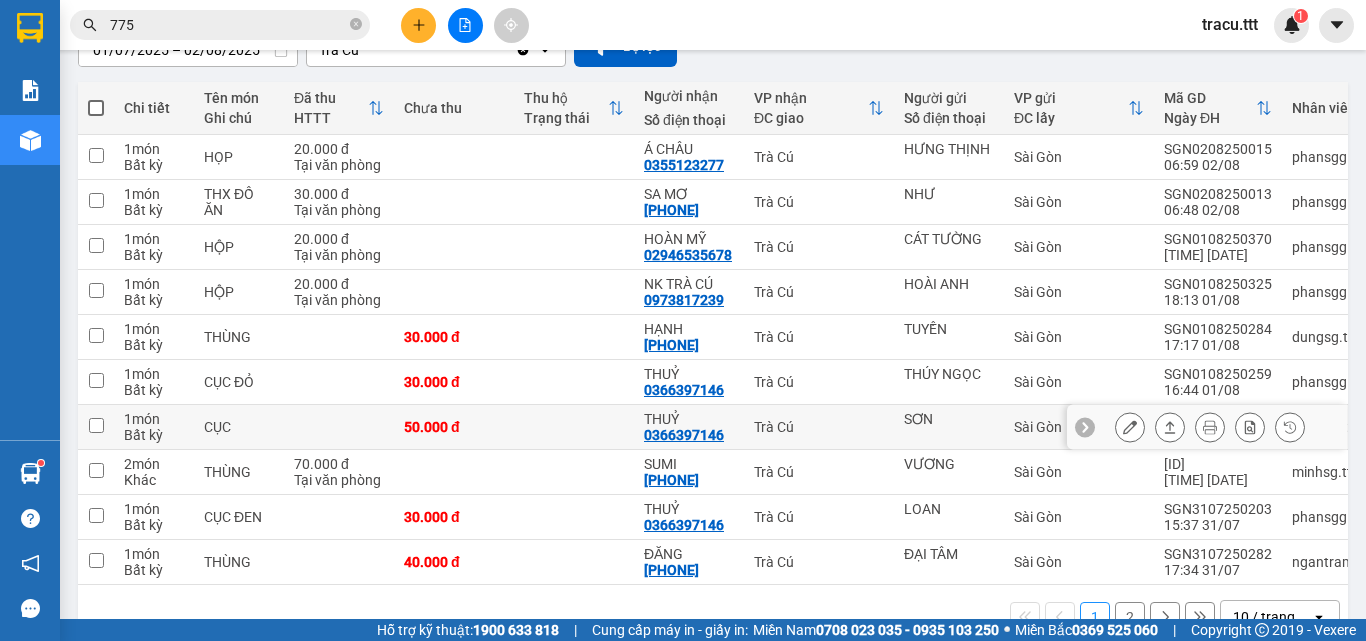 scroll, scrollTop: 256, scrollLeft: 0, axis: vertical 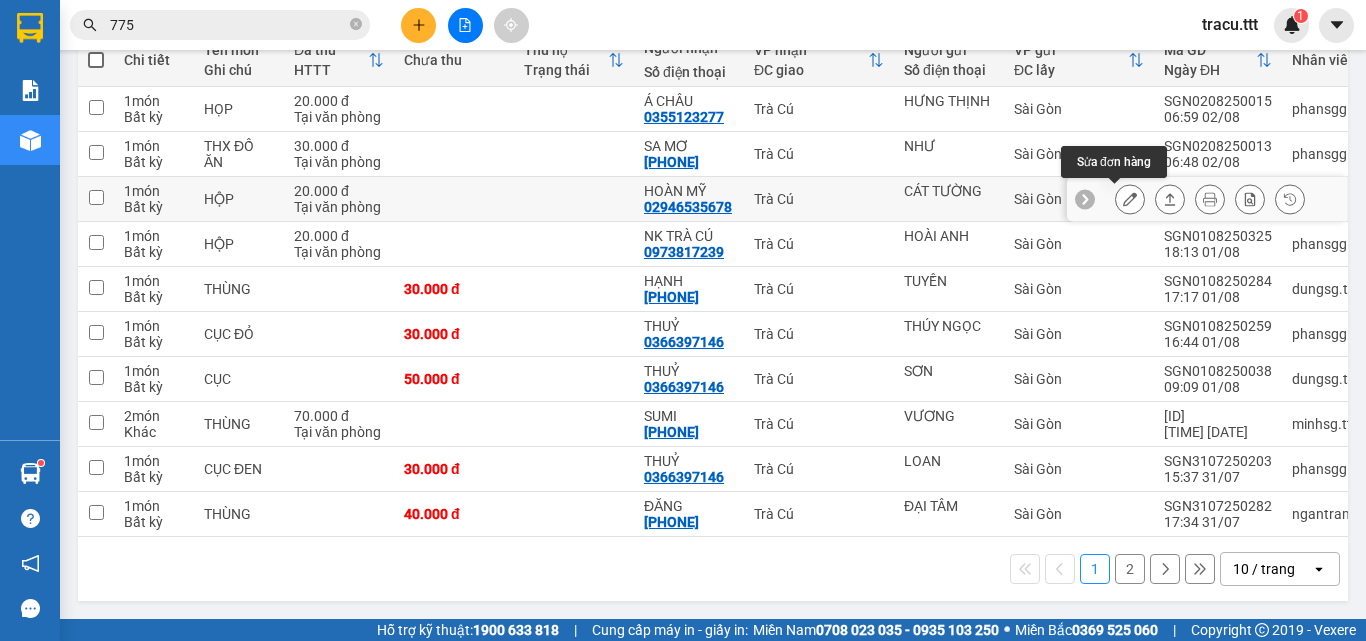 click at bounding box center [1130, 199] 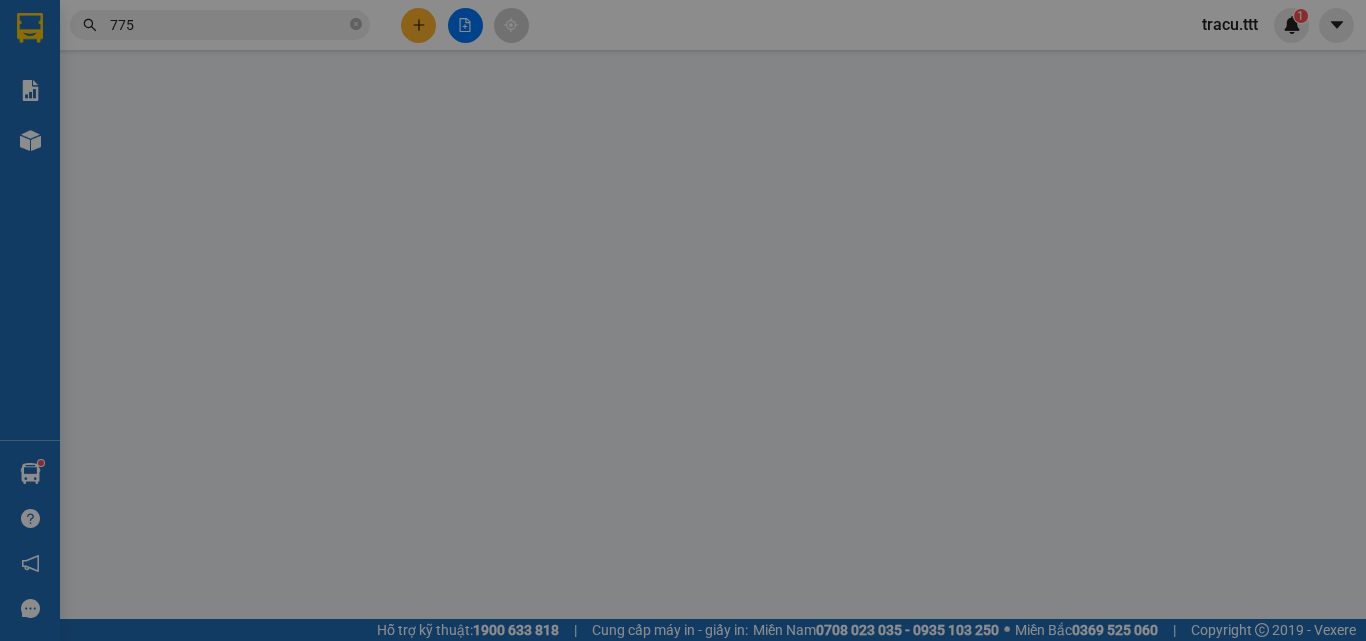 type on "CÁT TƯỜNG" 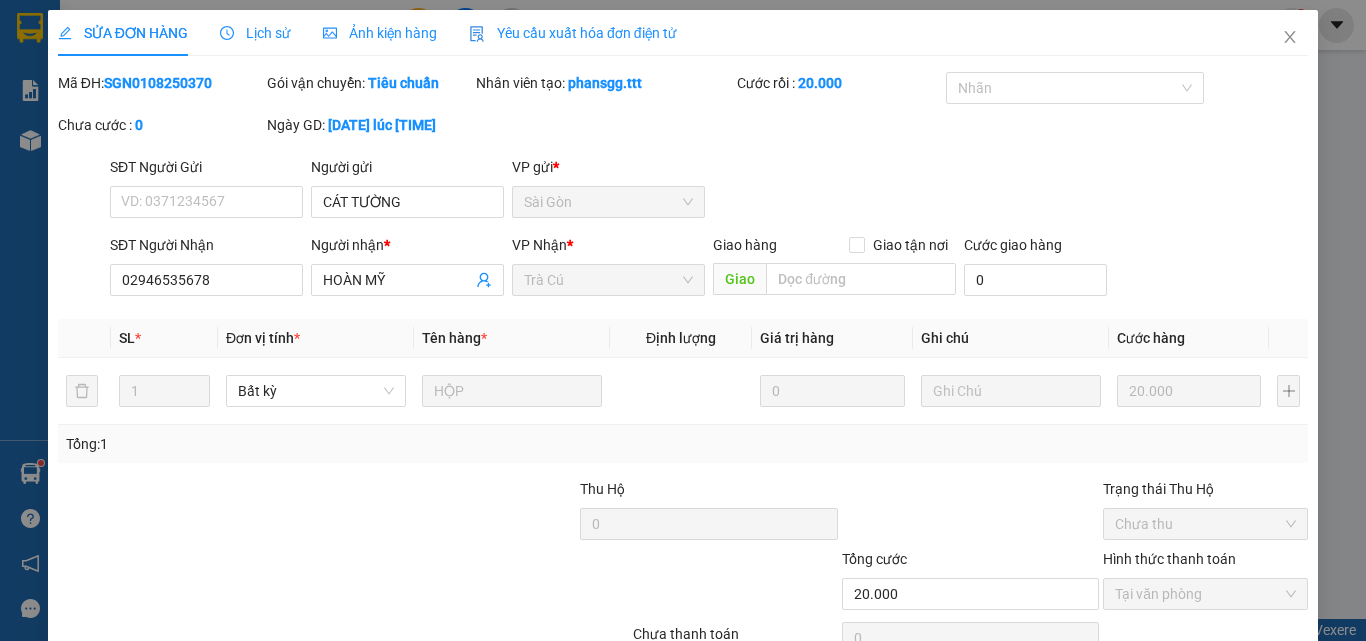 click 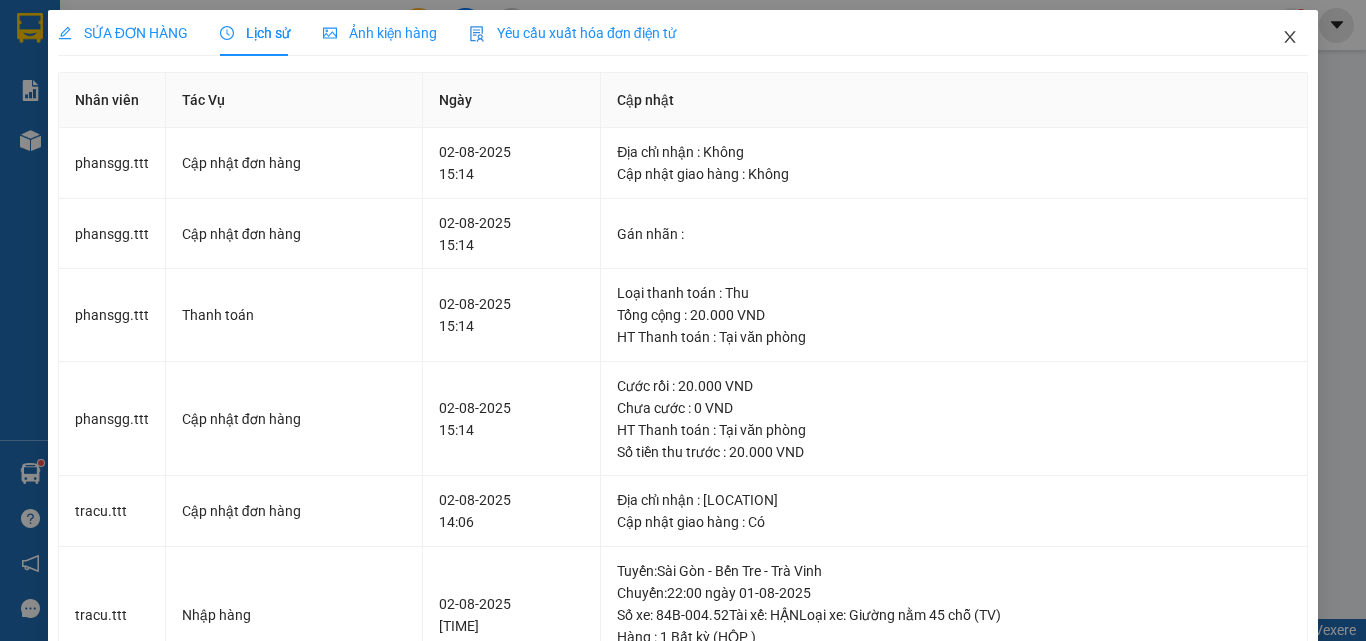 click 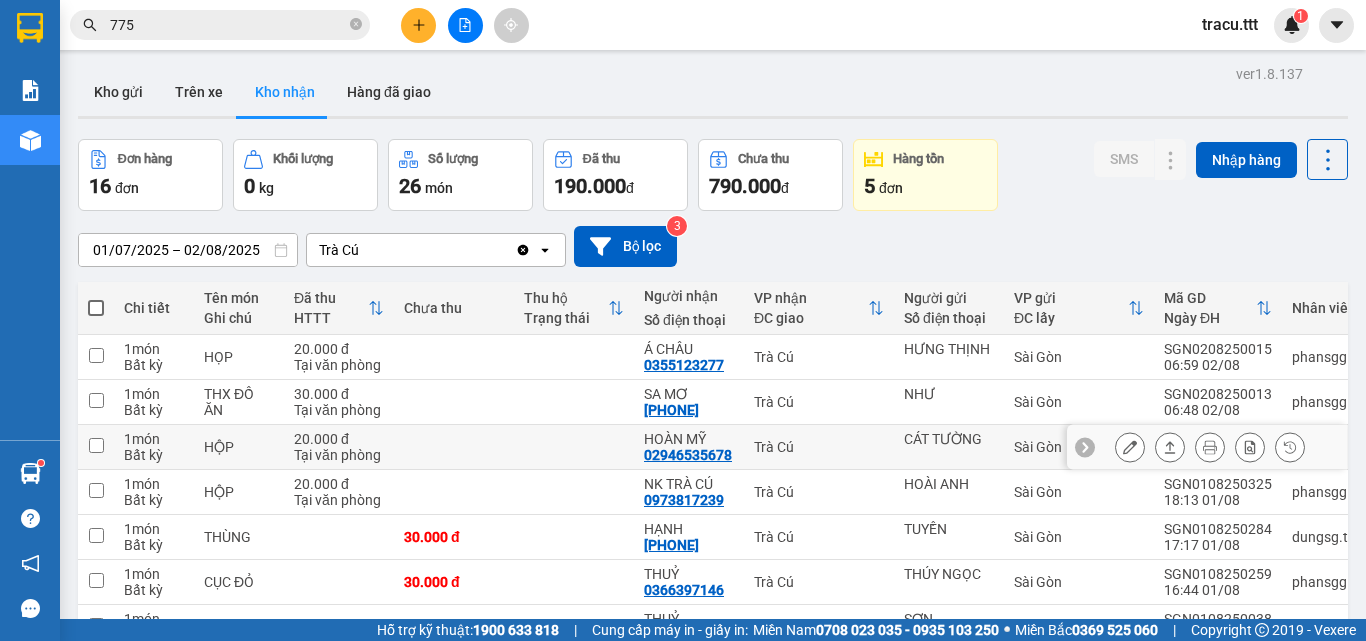 click 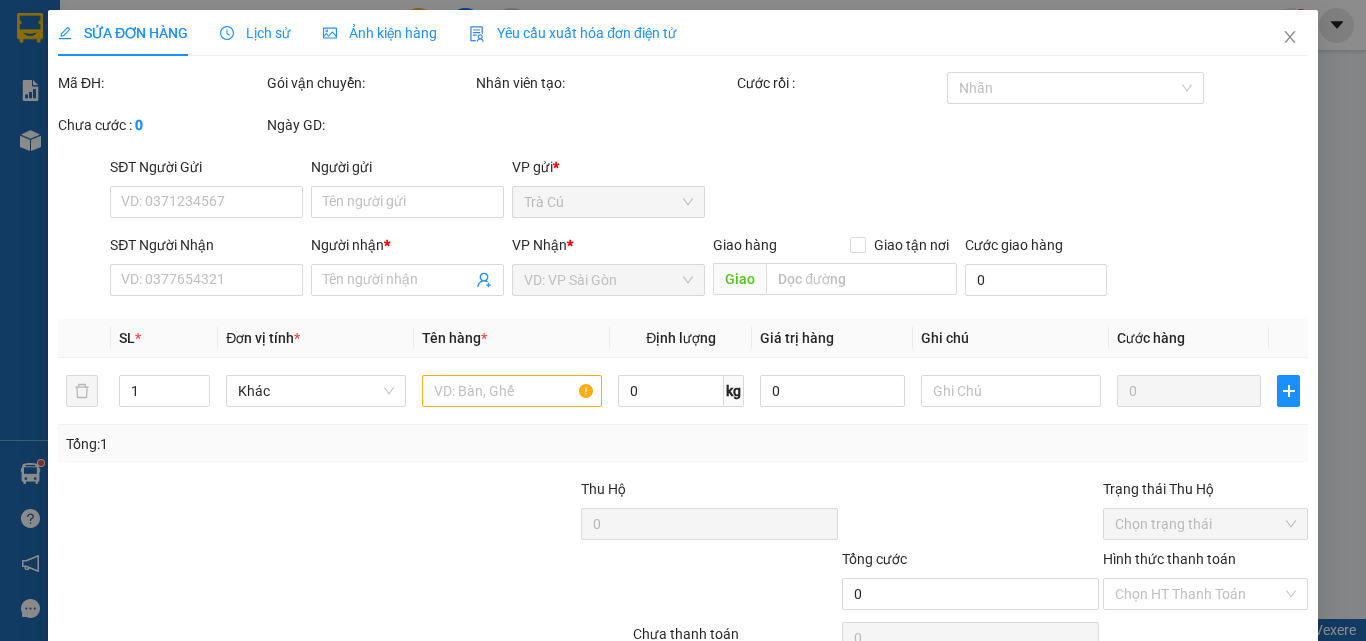 type on "CÁT TƯỜNG" 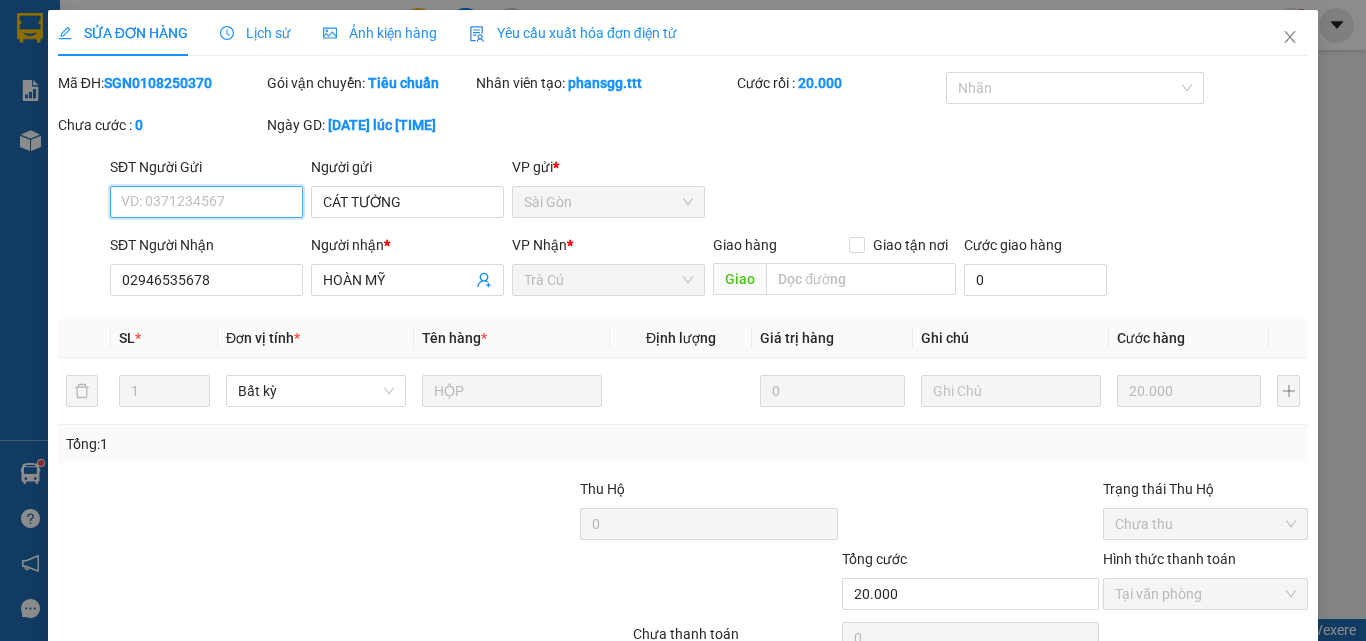 scroll, scrollTop: 93, scrollLeft: 0, axis: vertical 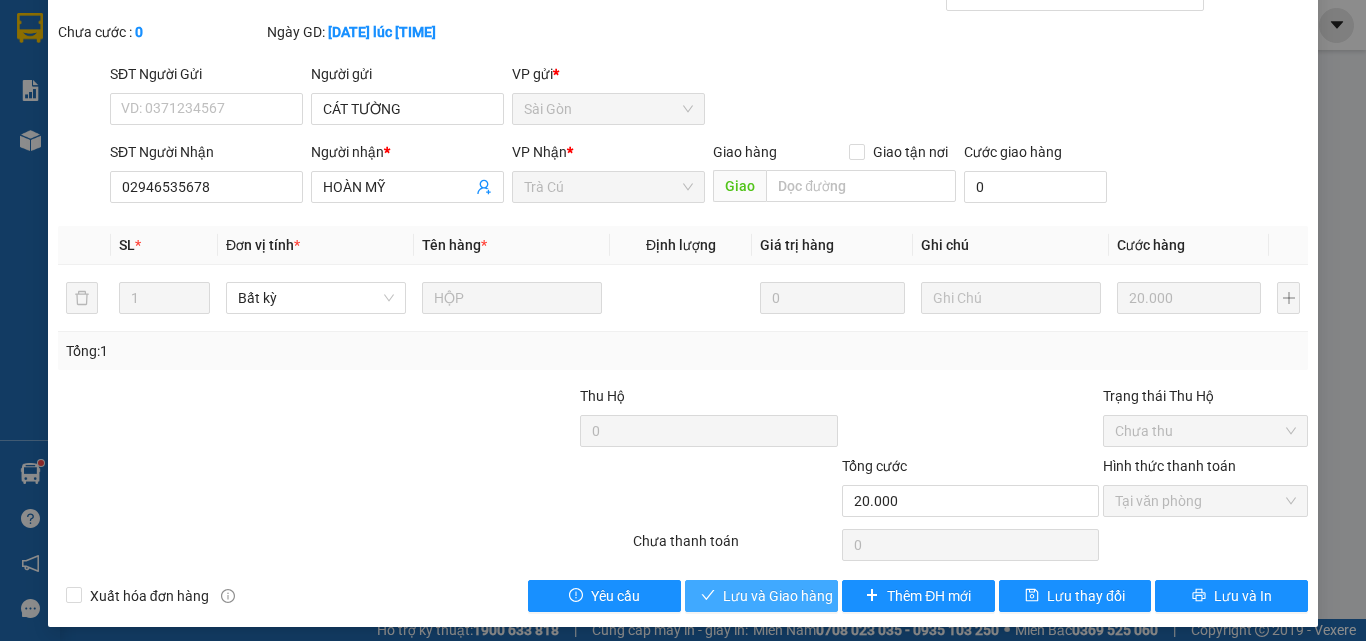 click on "Lưu và Giao hàng" at bounding box center [778, 596] 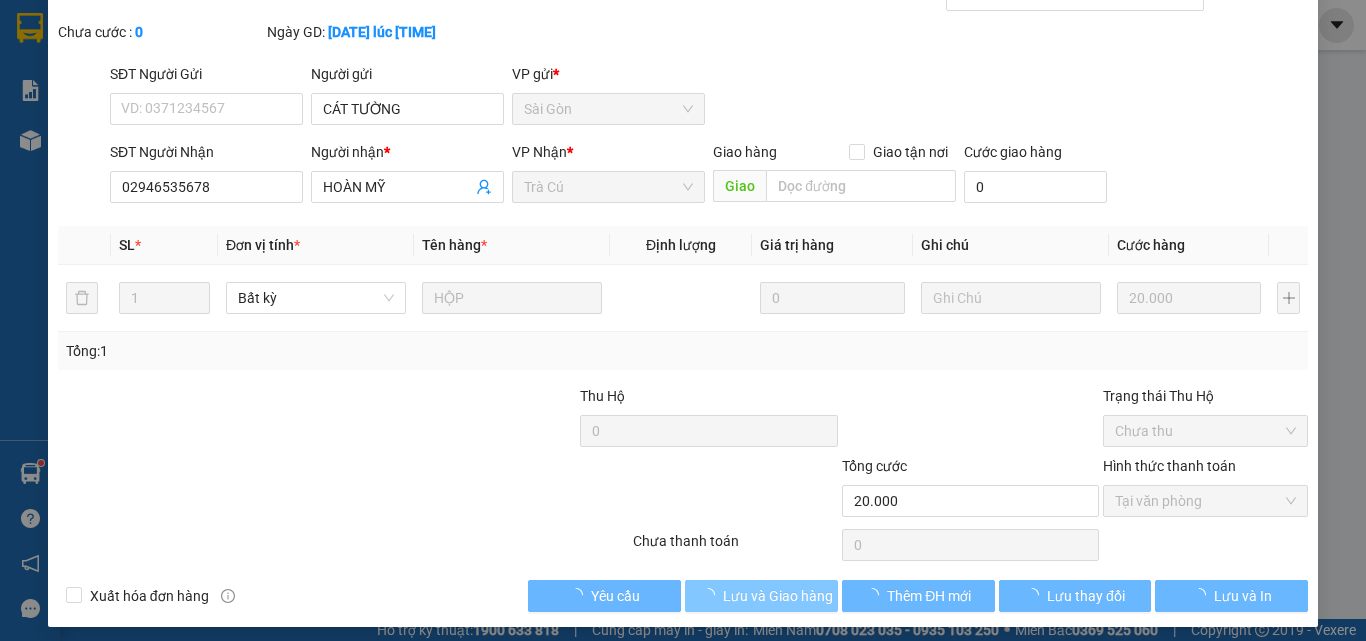scroll, scrollTop: 0, scrollLeft: 0, axis: both 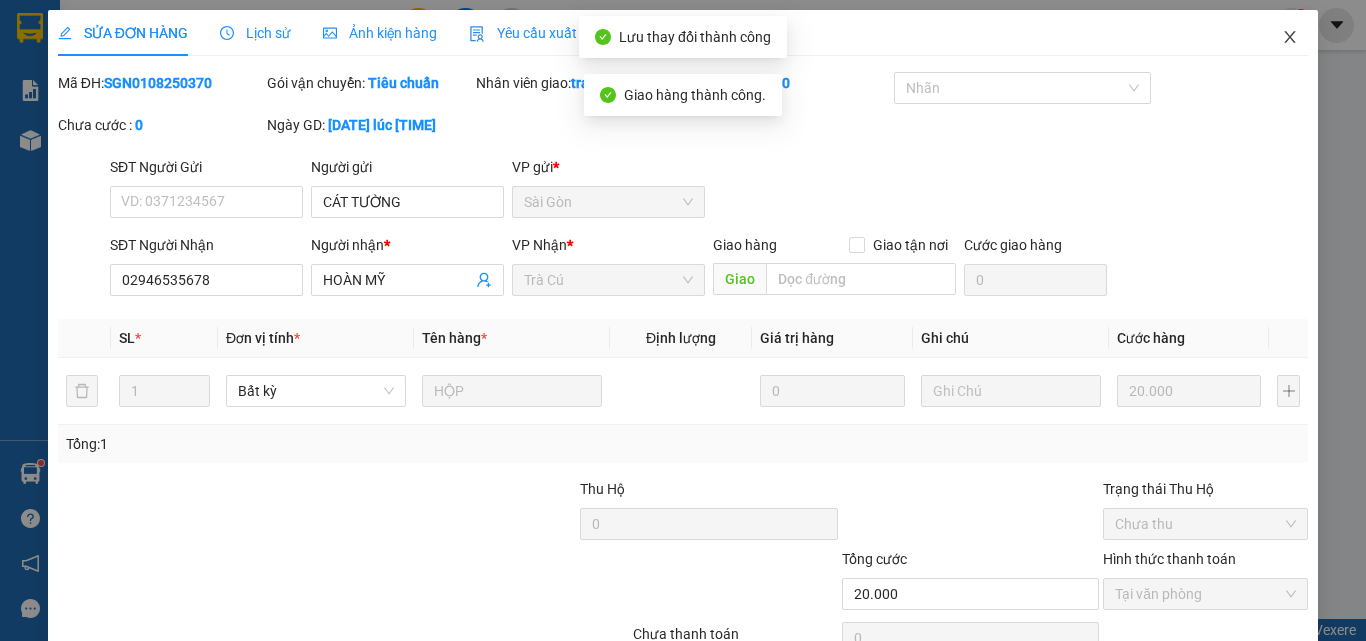 click 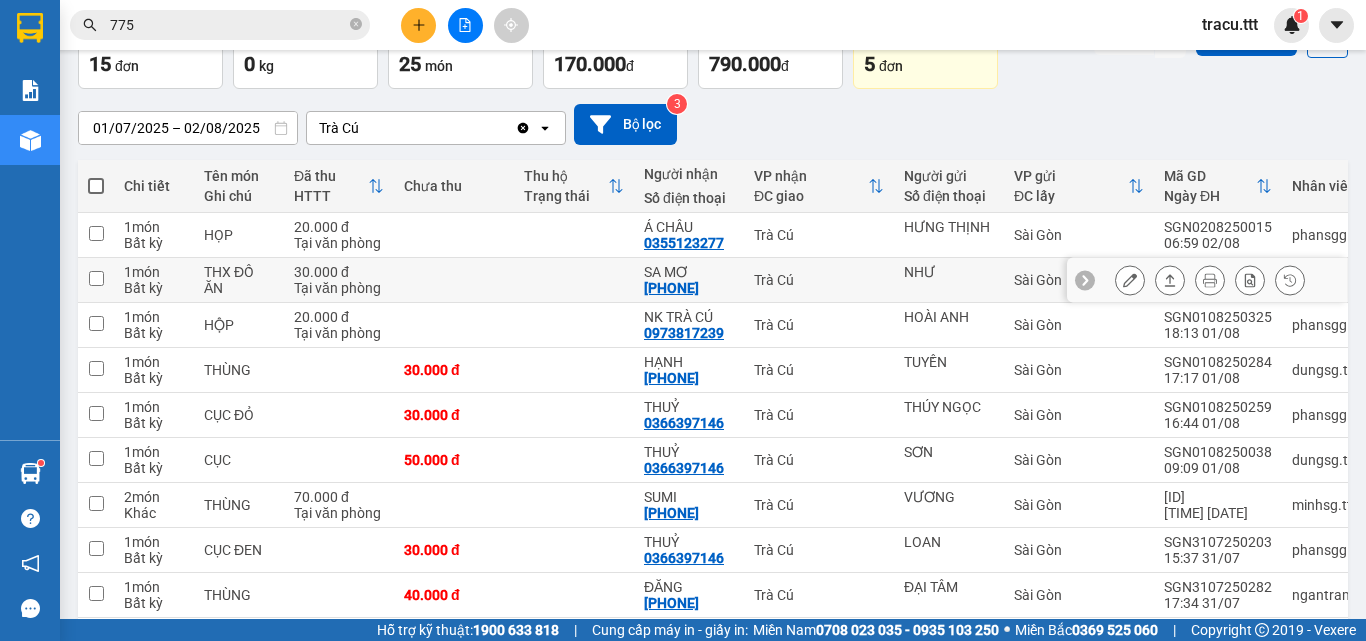 scroll, scrollTop: 256, scrollLeft: 0, axis: vertical 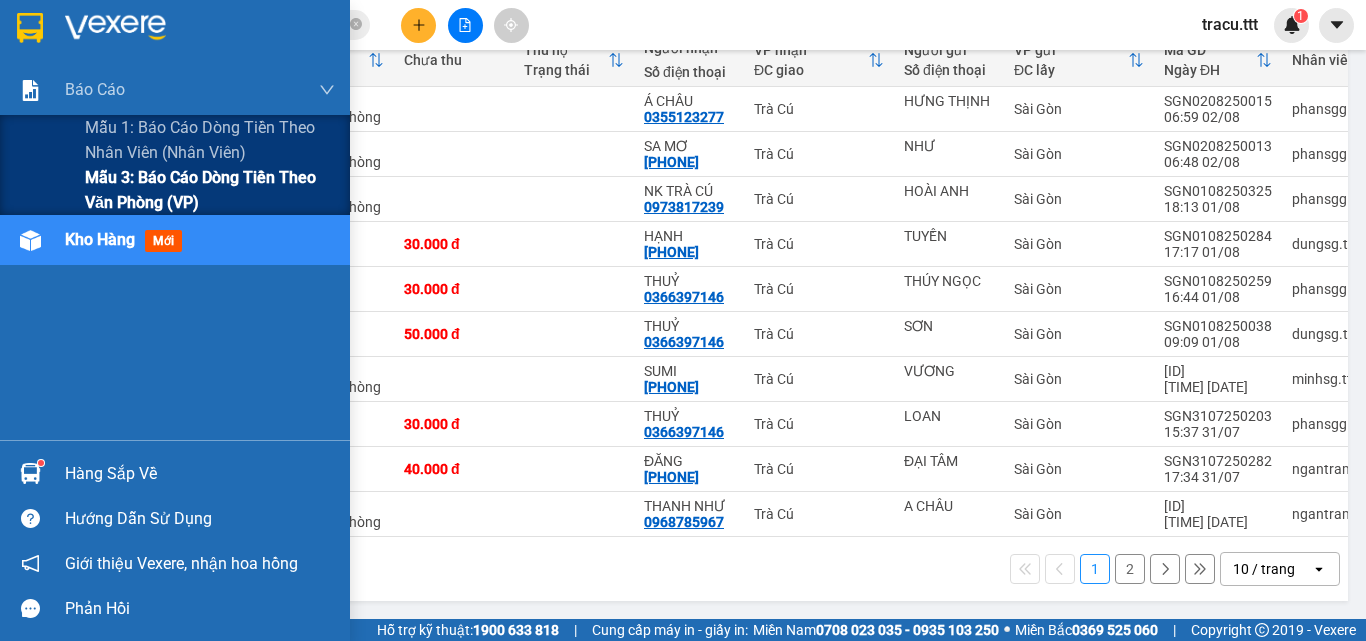 click on "Mẫu 3: Báo cáo dòng tiền theo văn phòng (VP)" at bounding box center [210, 190] 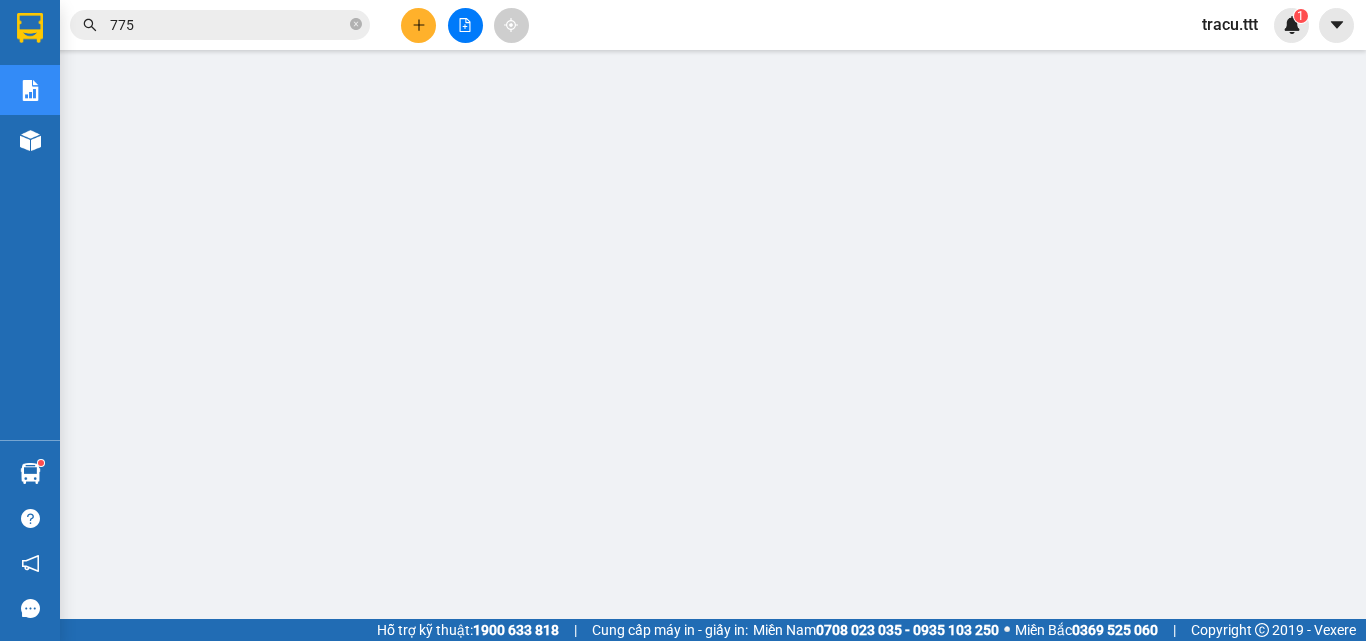 scroll, scrollTop: 0, scrollLeft: 0, axis: both 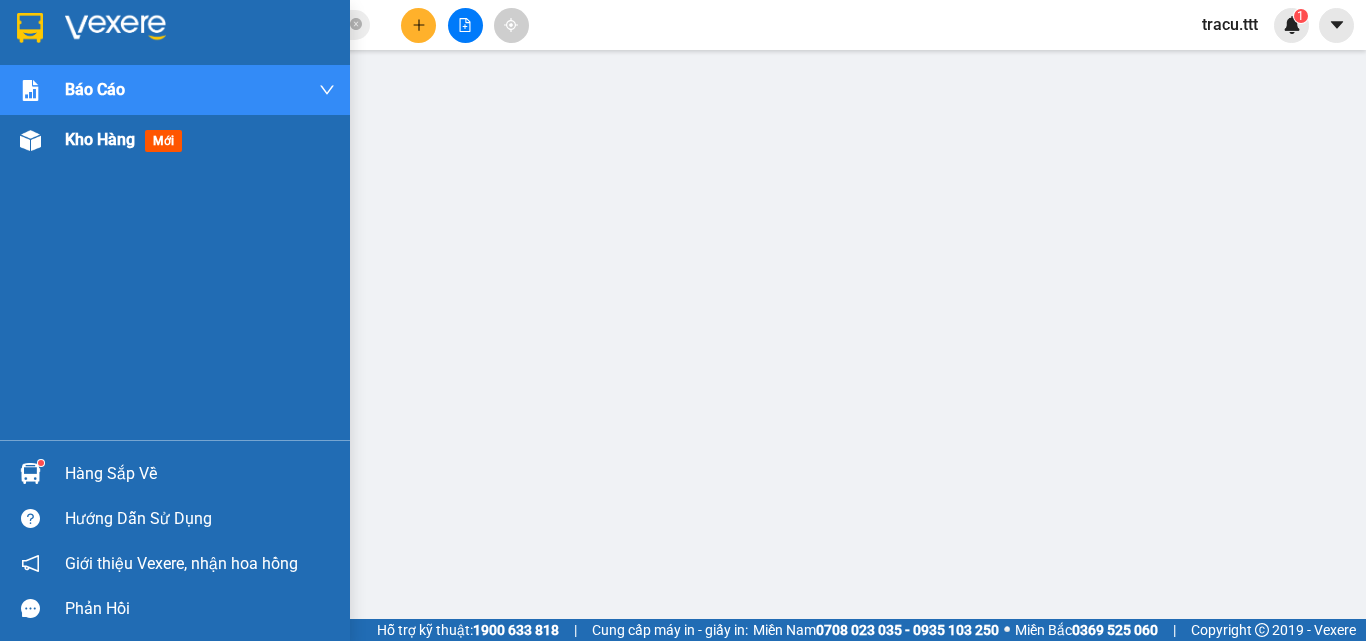 click on "Kho hàng" at bounding box center (100, 139) 